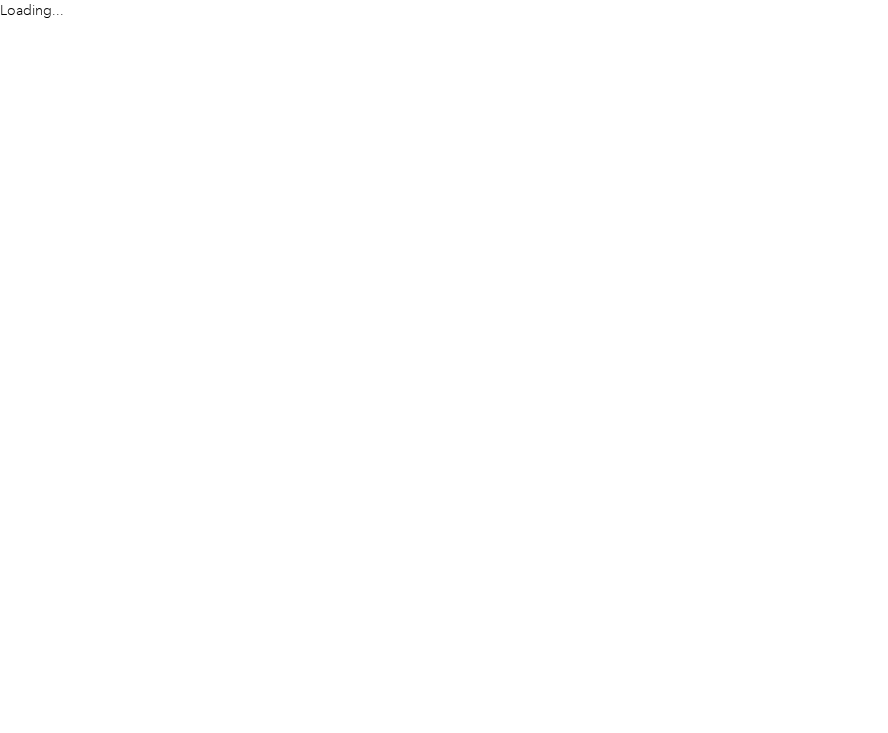 scroll, scrollTop: 0, scrollLeft: 0, axis: both 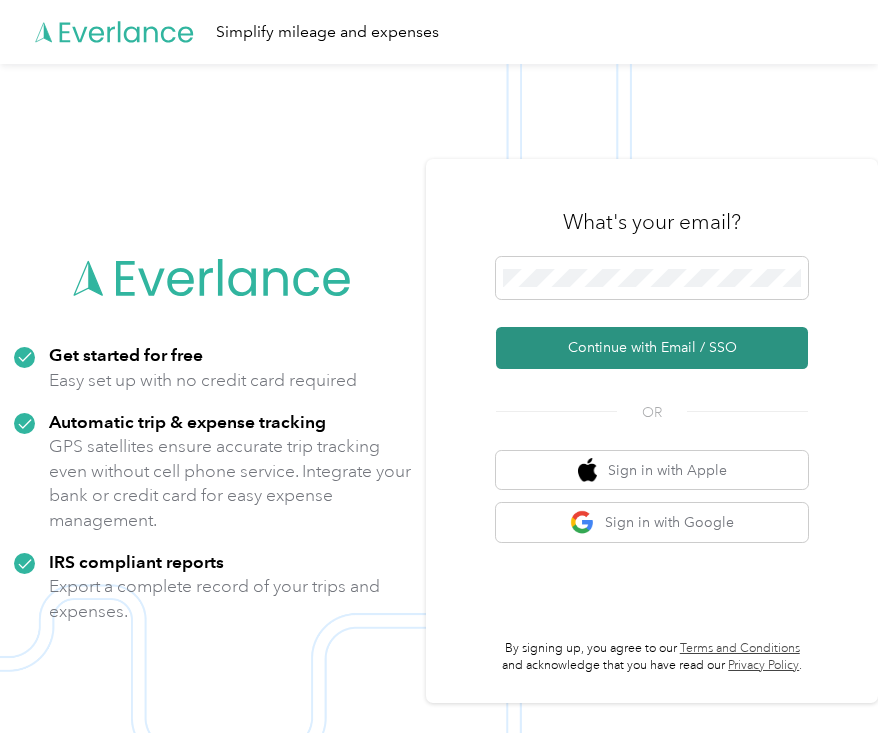 click on "Continue with Email / SSO" at bounding box center (652, 348) 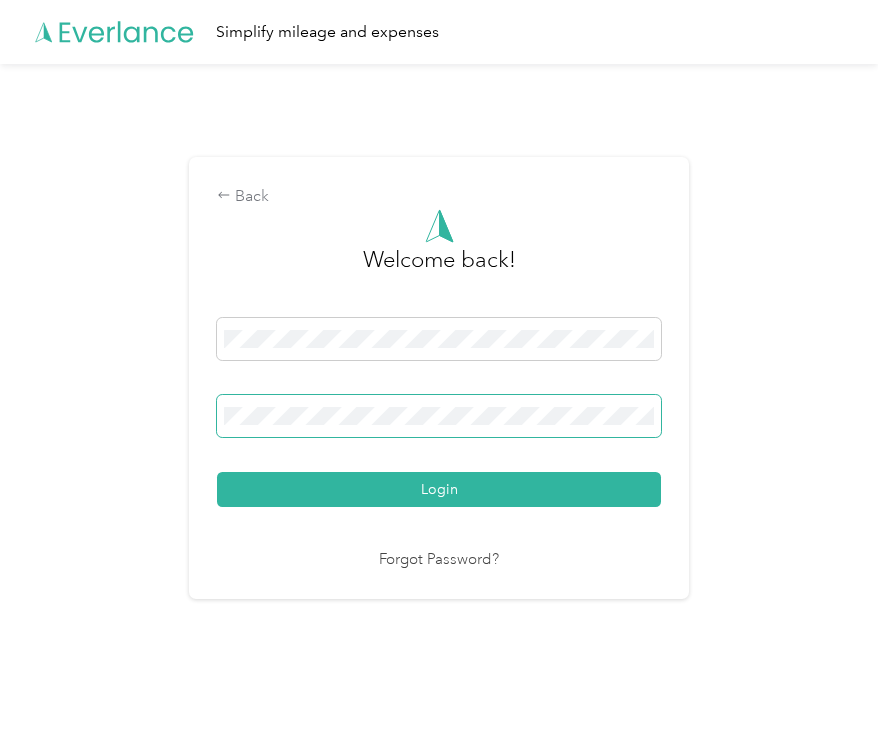 click at bounding box center [439, 416] 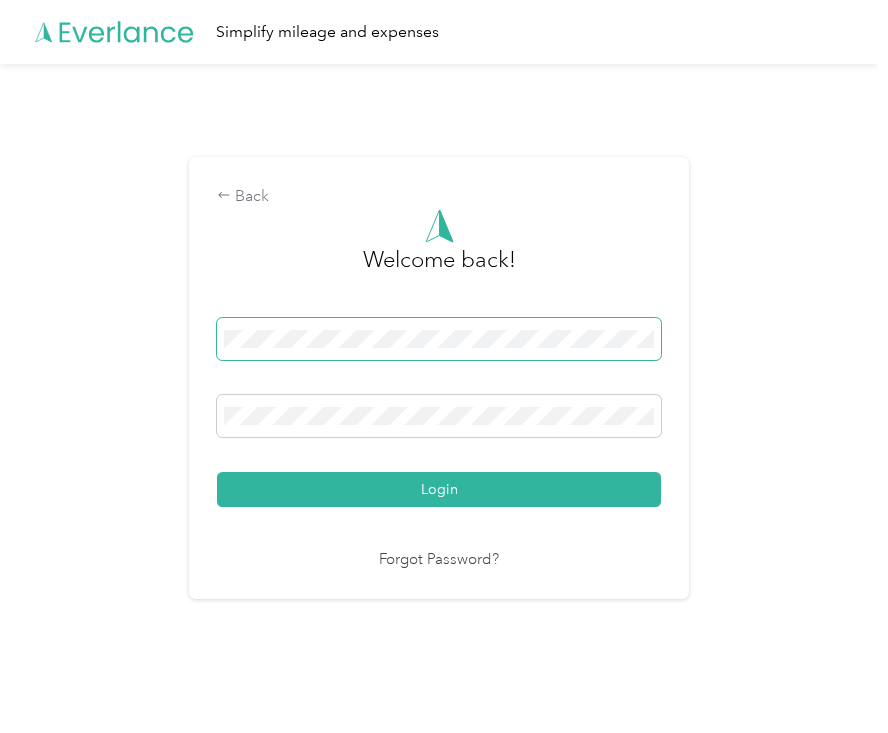click at bounding box center (439, 339) 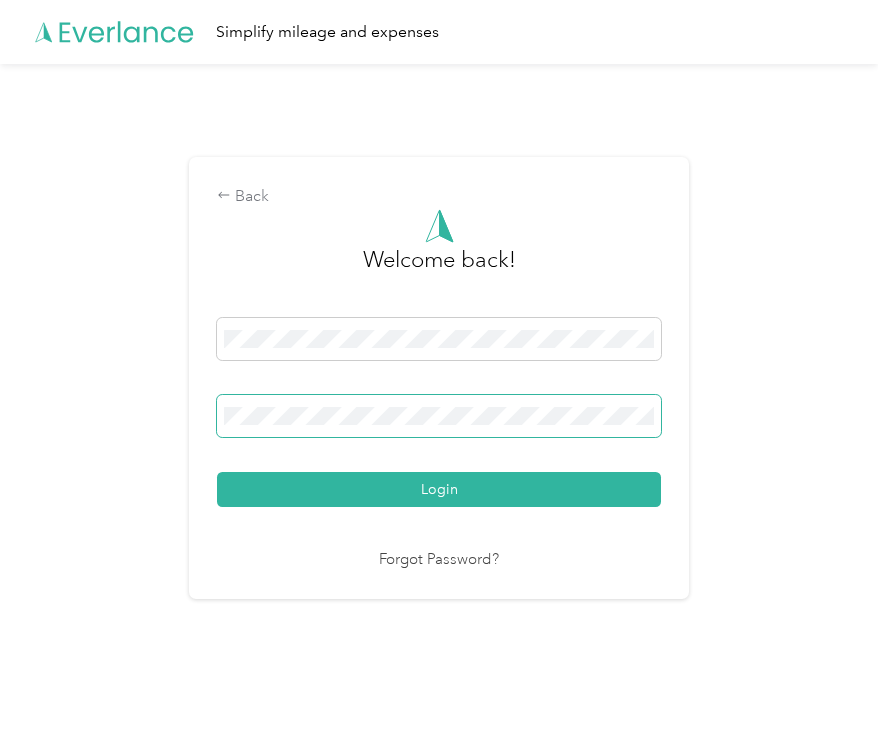 click at bounding box center (439, 416) 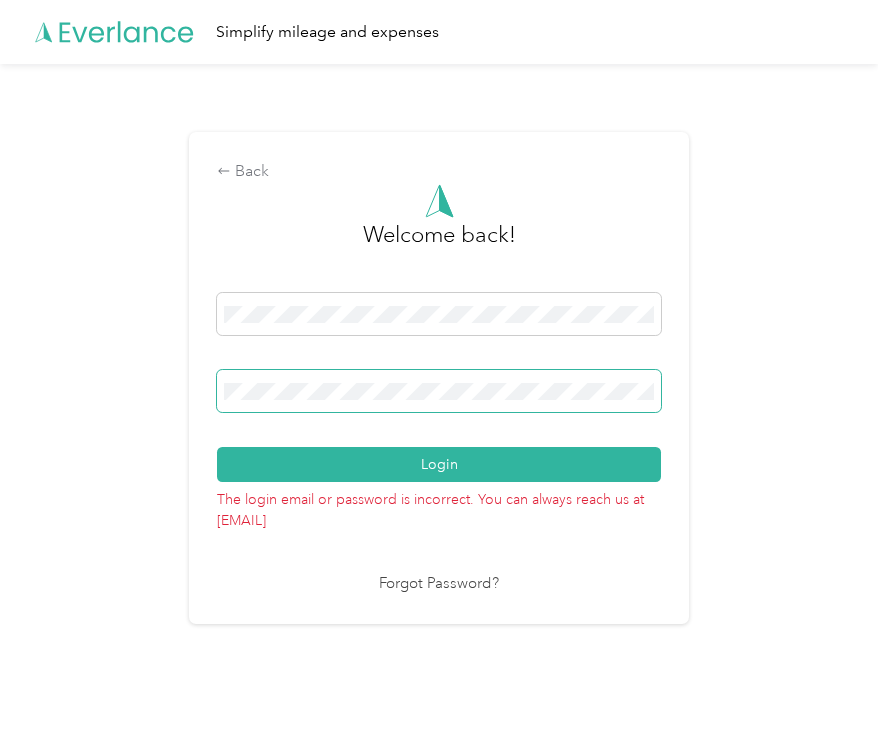 click at bounding box center (439, 391) 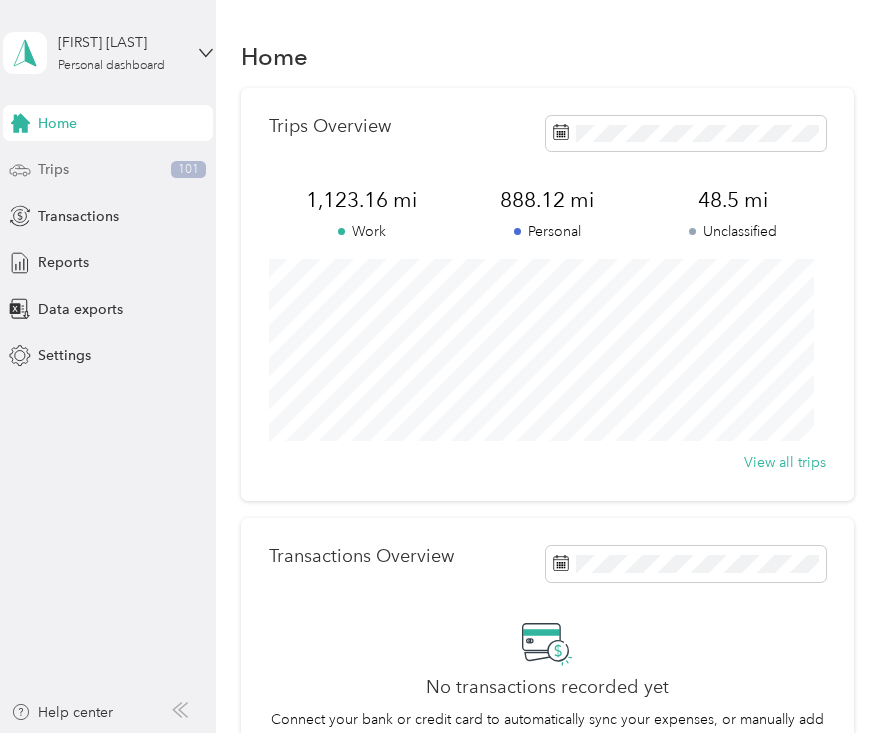 click on "Trips 101" at bounding box center (108, 170) 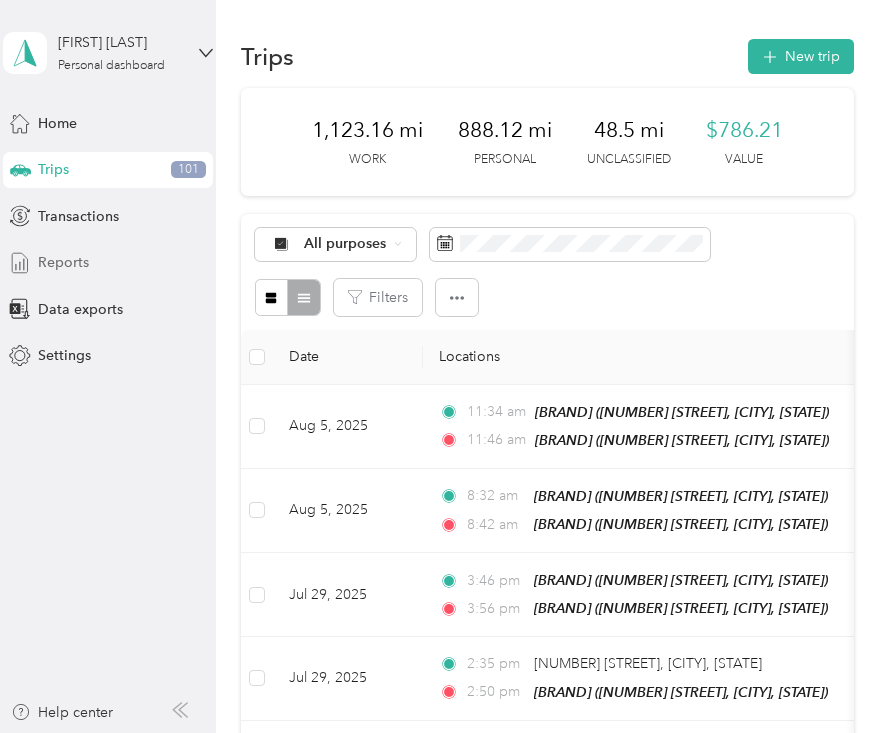 click on "Reports" at bounding box center (63, 262) 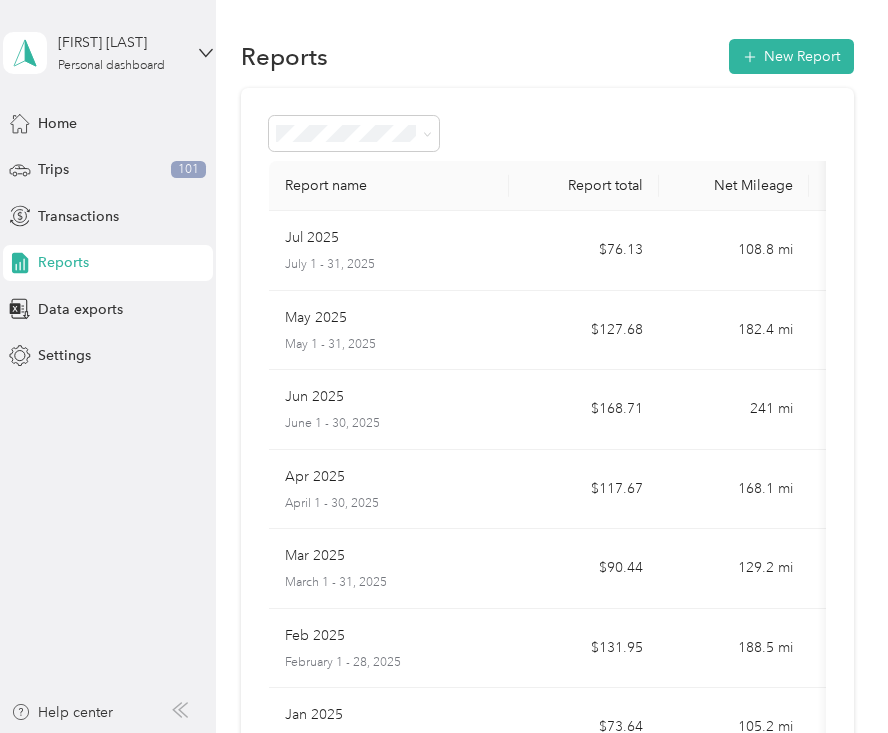 click on "July 1 - 31, 2025" at bounding box center [389, 265] 